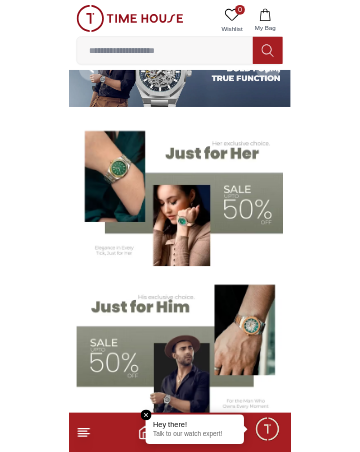 scroll, scrollTop: 0, scrollLeft: 0, axis: both 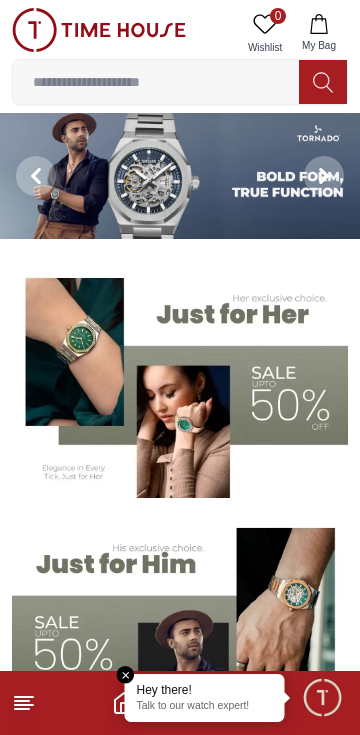 click at bounding box center [156, 82] 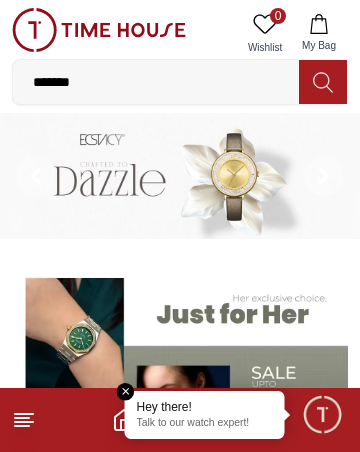 type on "******" 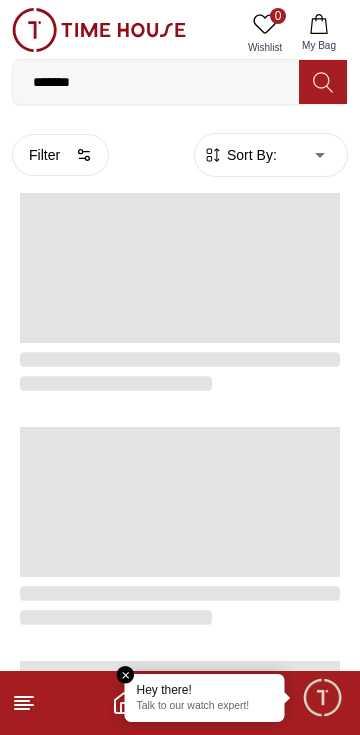 click at bounding box center [172, 528] 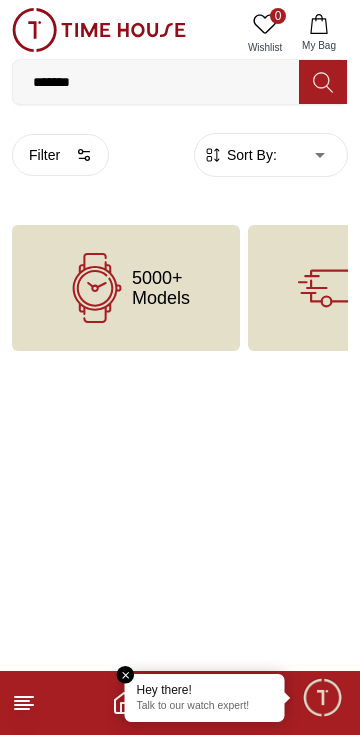 click on "*******" at bounding box center [156, 82] 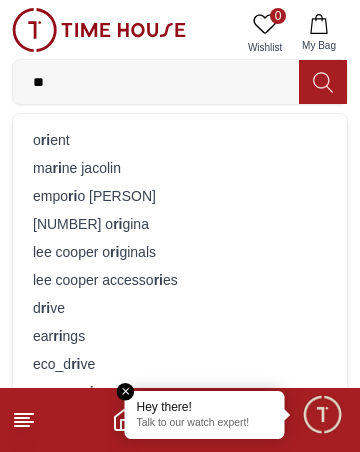 type on "*" 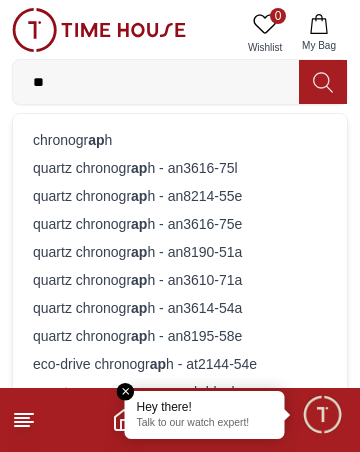 scroll, scrollTop: 179, scrollLeft: 0, axis: vertical 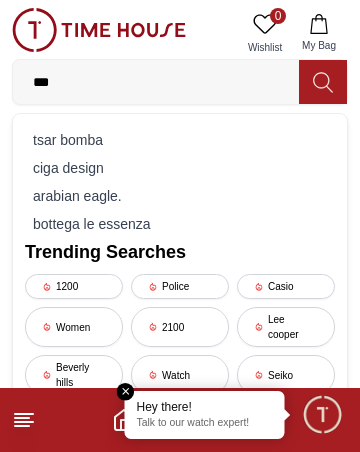 click on "**" at bounding box center (156, 82) 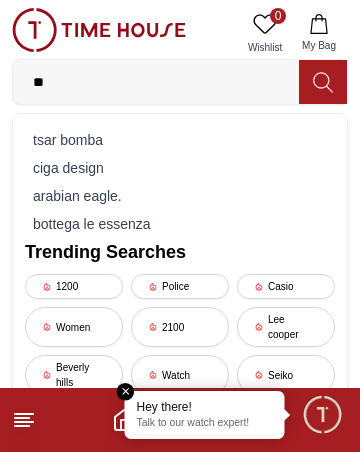 type on "*" 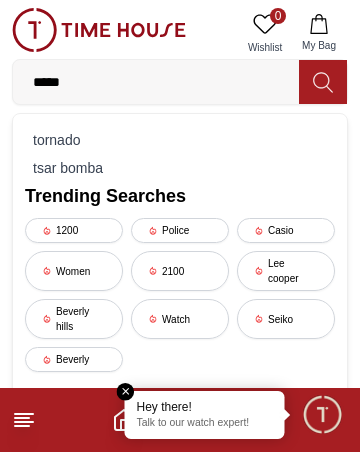 type on "*****" 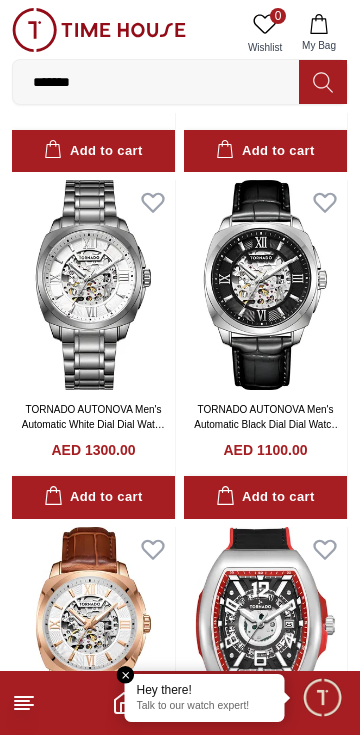 scroll, scrollTop: 0, scrollLeft: 0, axis: both 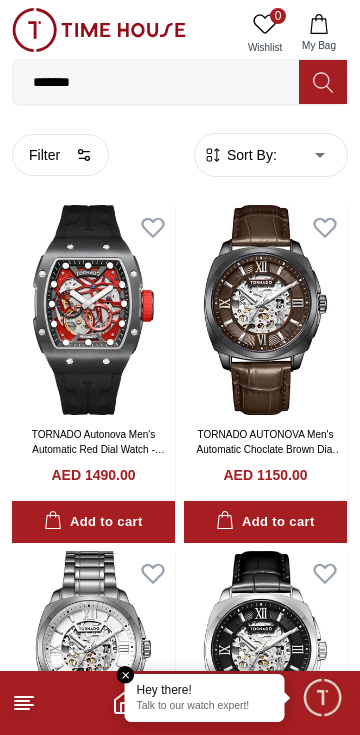 click 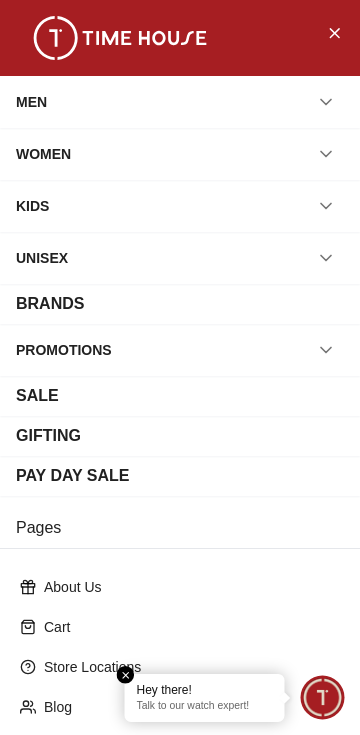 click on "MEN" at bounding box center (180, 102) 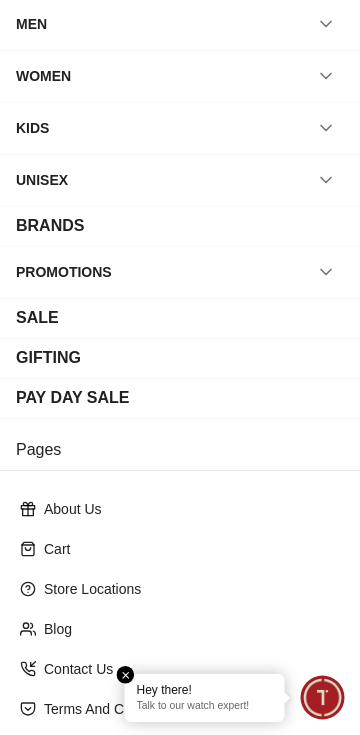 scroll, scrollTop: 0, scrollLeft: 0, axis: both 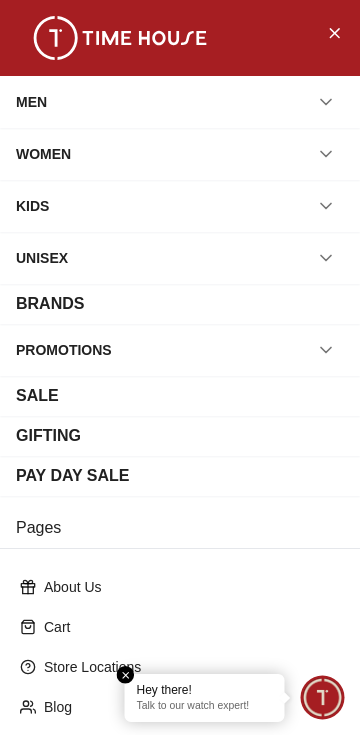 click on "MEN" at bounding box center [180, 102] 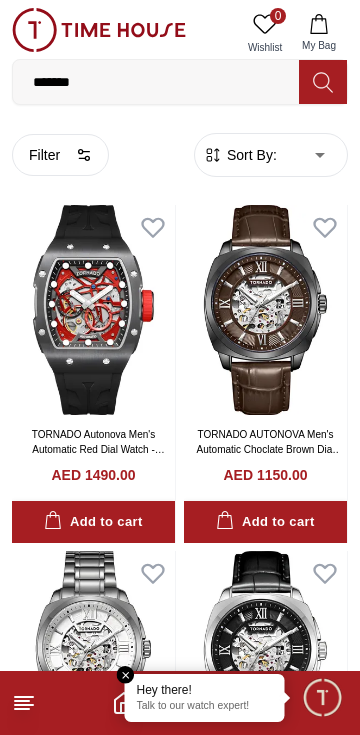 click at bounding box center (126, 675) 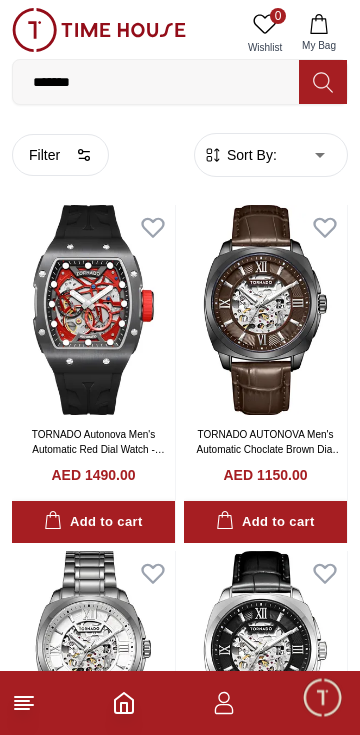 click 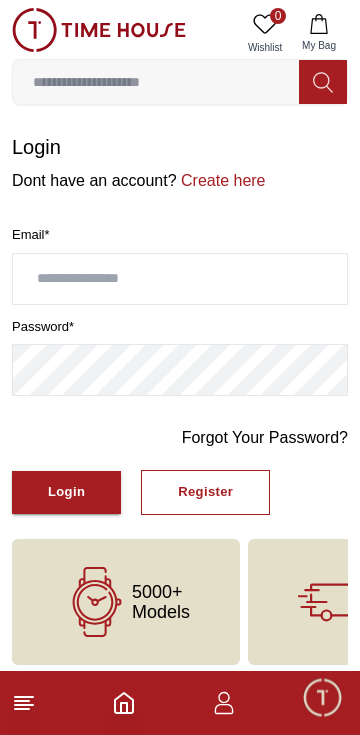 click at bounding box center (322, 697) 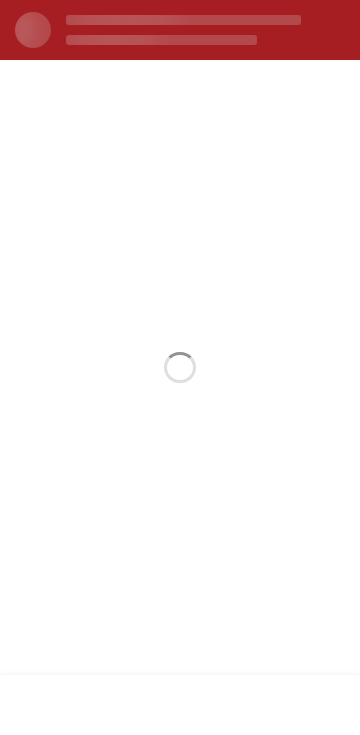 scroll, scrollTop: 0, scrollLeft: 0, axis: both 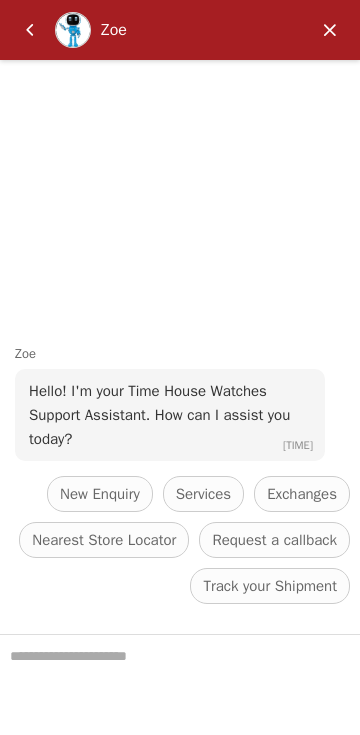 click at bounding box center (30, 30) 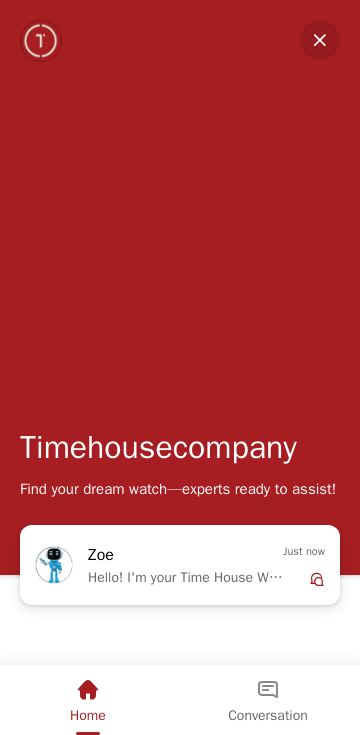 click at bounding box center [268, 690] 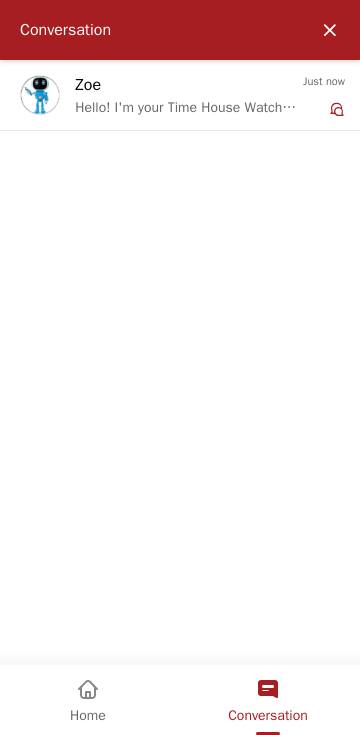 click on "Home" at bounding box center [88, 716] 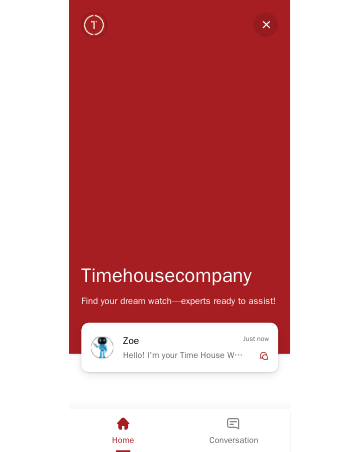scroll, scrollTop: 0, scrollLeft: 0, axis: both 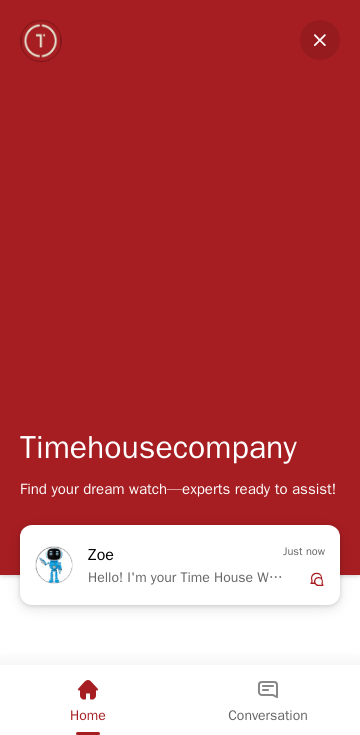click at bounding box center [320, 40] 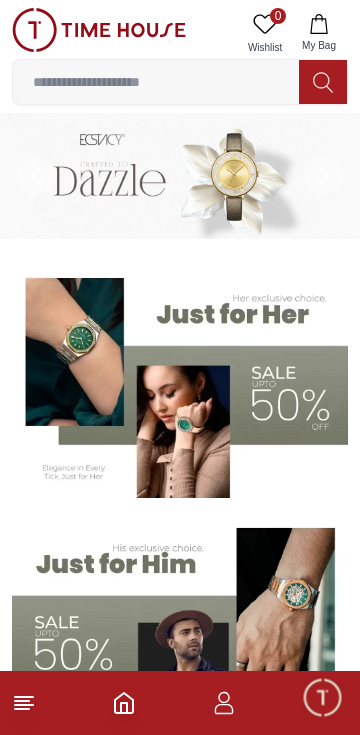 click on "0 Wishlist" at bounding box center (265, 33) 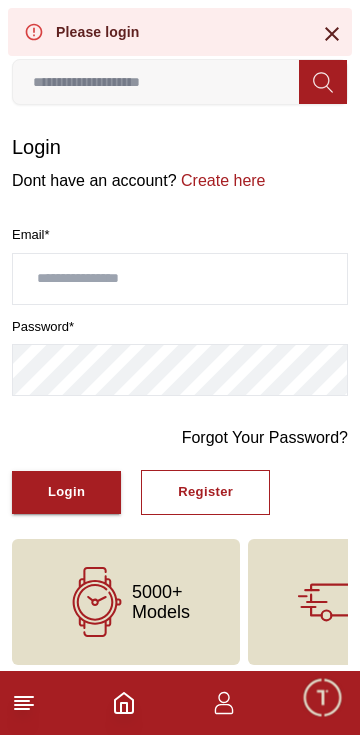 click at bounding box center (180, 279) 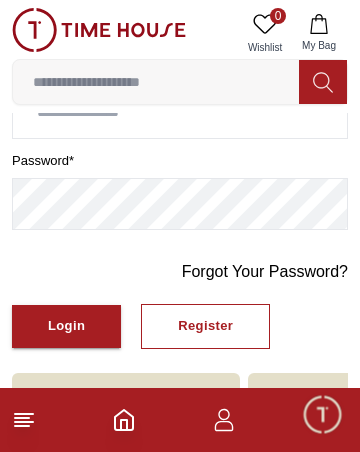 click on "Register" at bounding box center [205, 326] 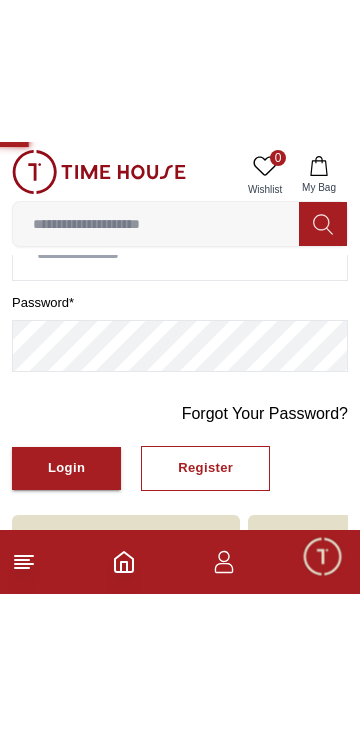 scroll, scrollTop: 9, scrollLeft: 0, axis: vertical 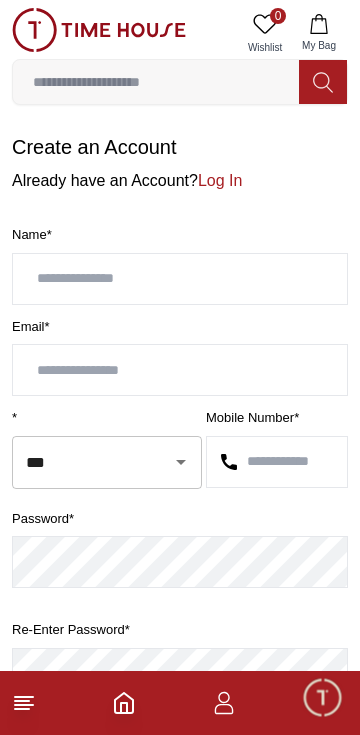 click at bounding box center [180, 279] 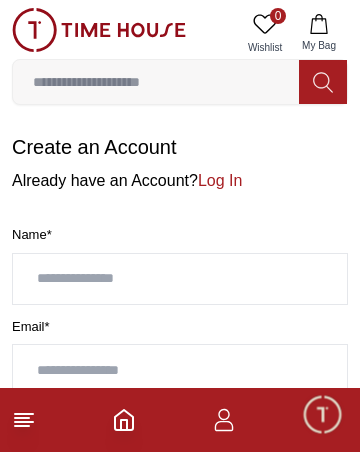 type on "**********" 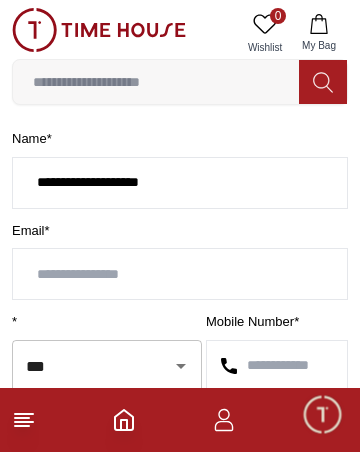 scroll, scrollTop: 98, scrollLeft: 0, axis: vertical 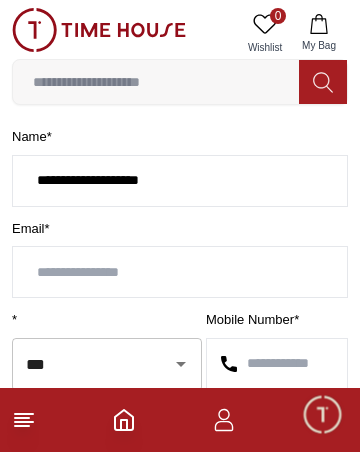 click at bounding box center (180, 272) 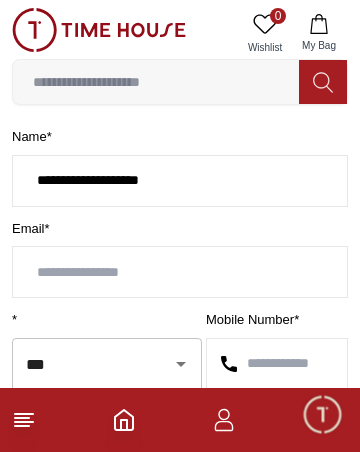 type on "**********" 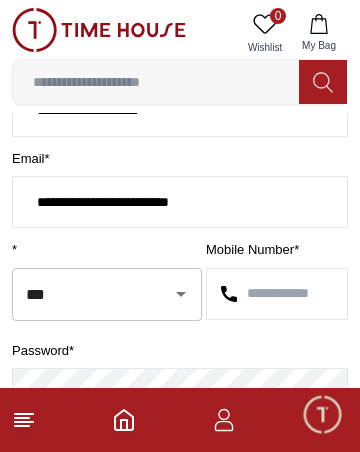 scroll, scrollTop: 189, scrollLeft: 0, axis: vertical 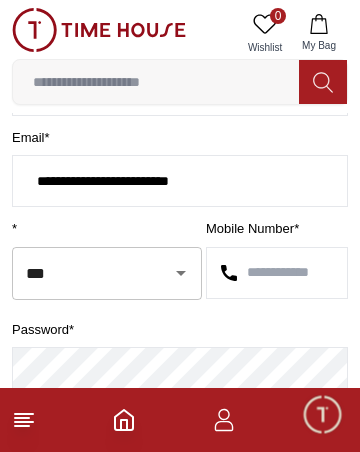 click on "***" at bounding box center [79, 273] 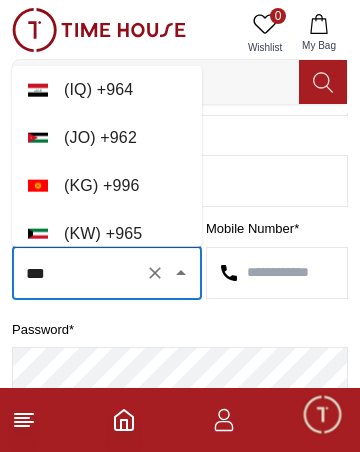 scroll, scrollTop: 0, scrollLeft: 0, axis: both 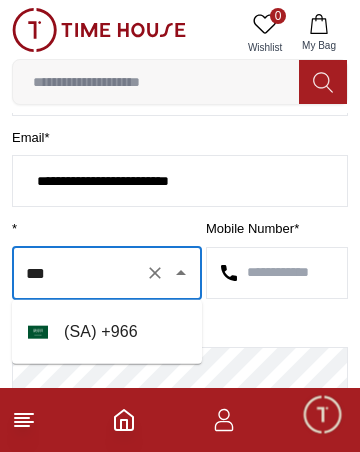 click on "( SA ) + [NUMBER]" at bounding box center [107, 332] 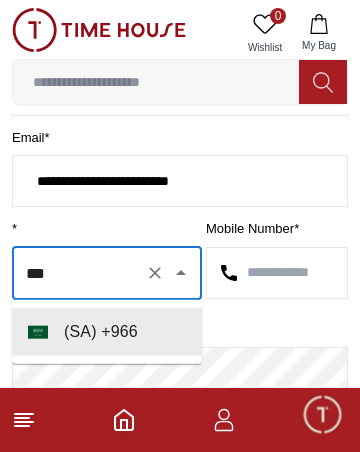 click on "( SA ) + [NUMBER]" at bounding box center (107, 332) 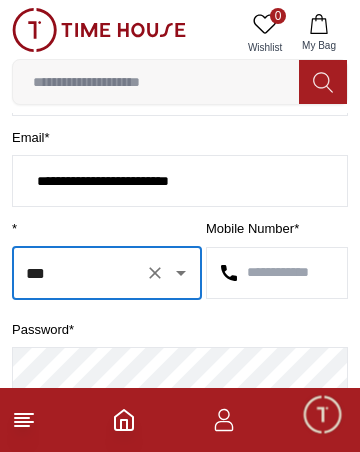 type on "***" 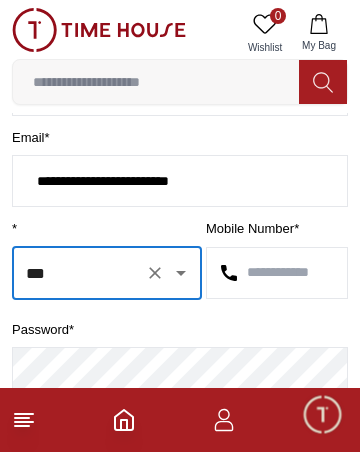 click at bounding box center [277, 273] 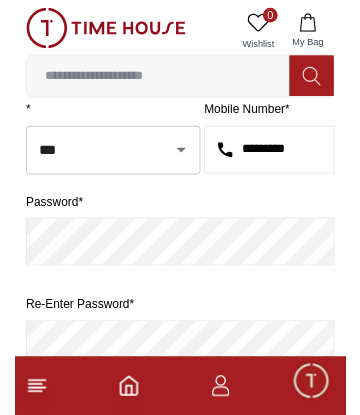 scroll, scrollTop: 300, scrollLeft: 0, axis: vertical 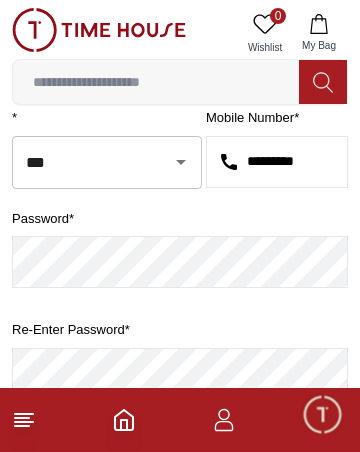 type on "*********" 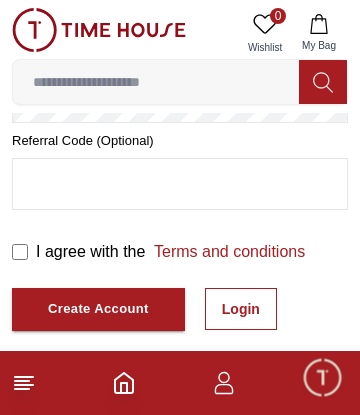 scroll, scrollTop: 578, scrollLeft: 0, axis: vertical 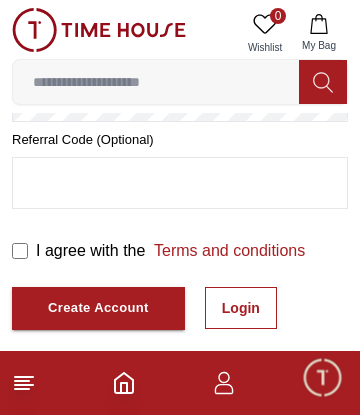 click on "Create Account" at bounding box center (98, 308) 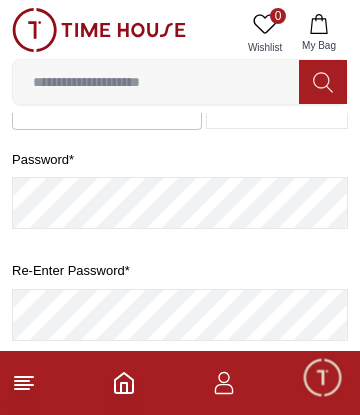scroll, scrollTop: 362, scrollLeft: 0, axis: vertical 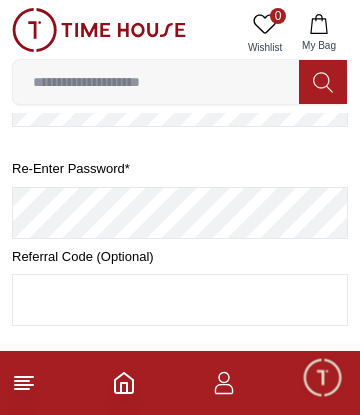 click at bounding box center [180, 300] 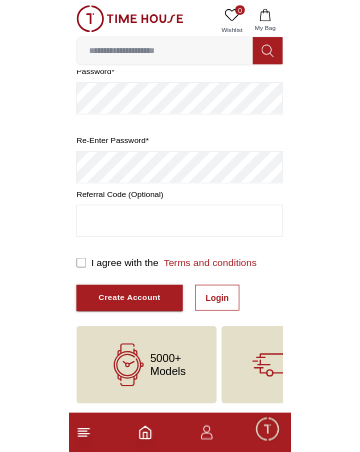 scroll, scrollTop: 461, scrollLeft: 0, axis: vertical 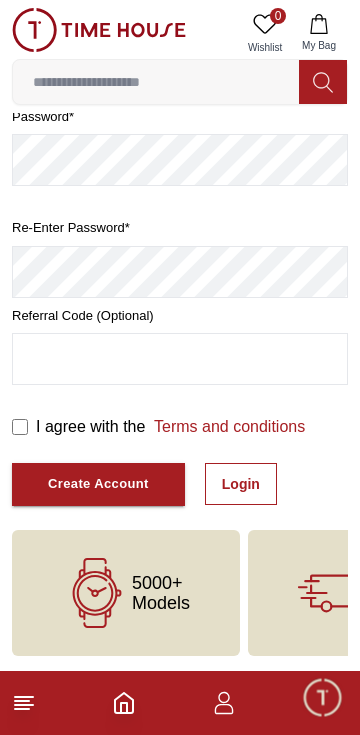 click on "Login" at bounding box center [241, 484] 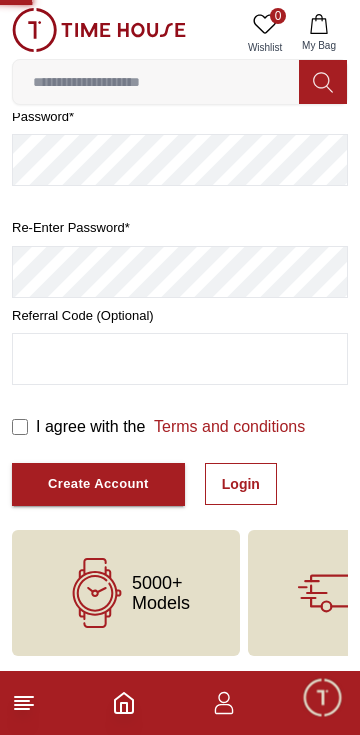 scroll, scrollTop: 0, scrollLeft: 0, axis: both 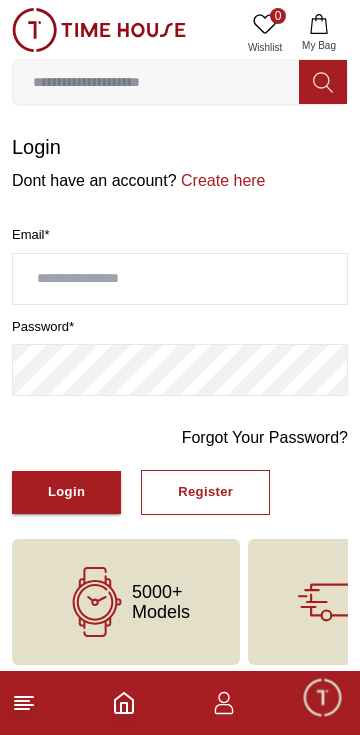 click on "Register" at bounding box center [205, 492] 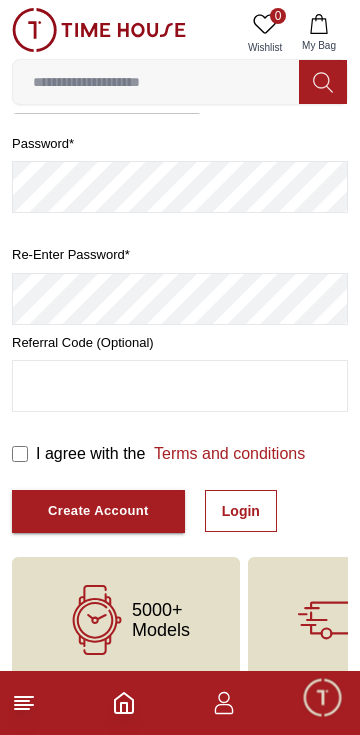 scroll, scrollTop: 402, scrollLeft: 0, axis: vertical 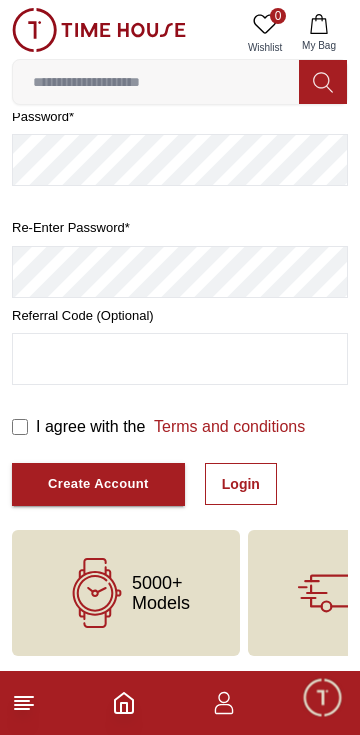 click on "Login" at bounding box center [241, 484] 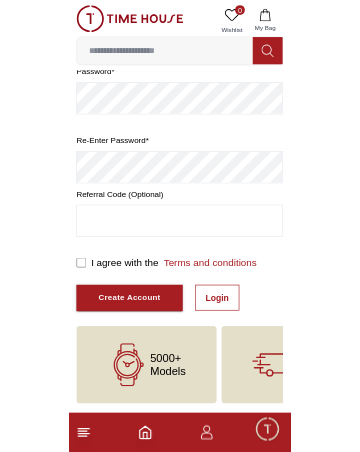 scroll, scrollTop: 0, scrollLeft: 0, axis: both 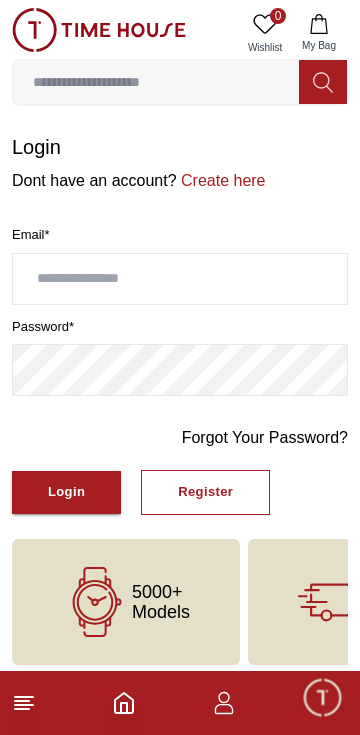 click at bounding box center [180, 279] 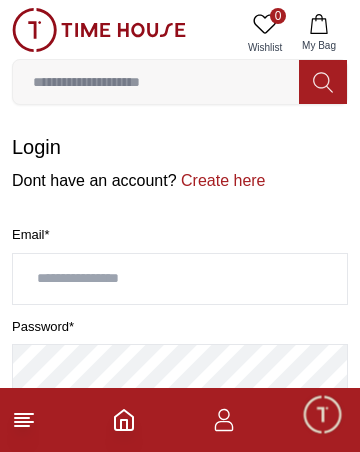 type on "**********" 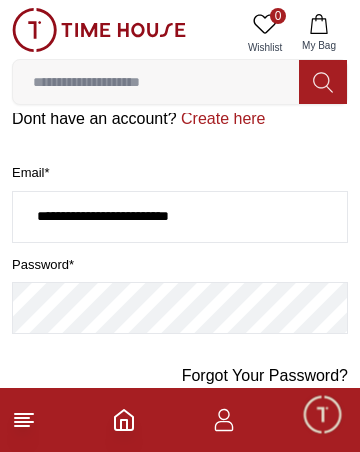 scroll, scrollTop: 68, scrollLeft: 0, axis: vertical 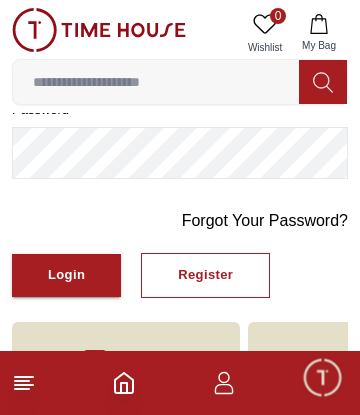 click on "Login" at bounding box center [66, 275] 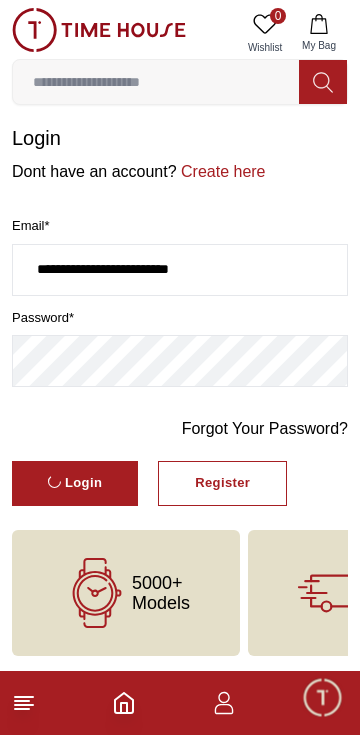 scroll, scrollTop: 51, scrollLeft: 0, axis: vertical 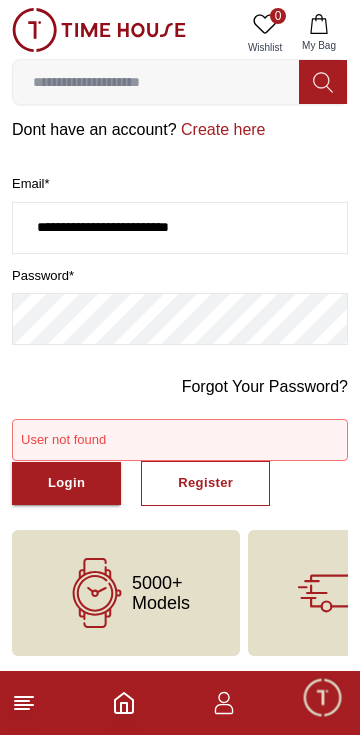 click on "Register" at bounding box center (205, 483) 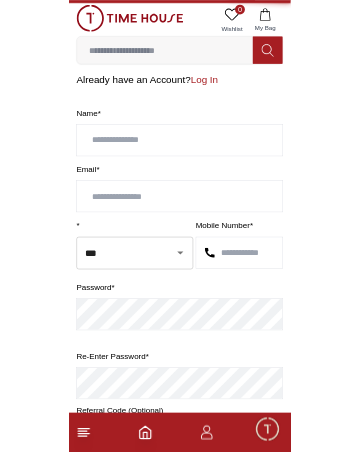 scroll, scrollTop: 0, scrollLeft: 0, axis: both 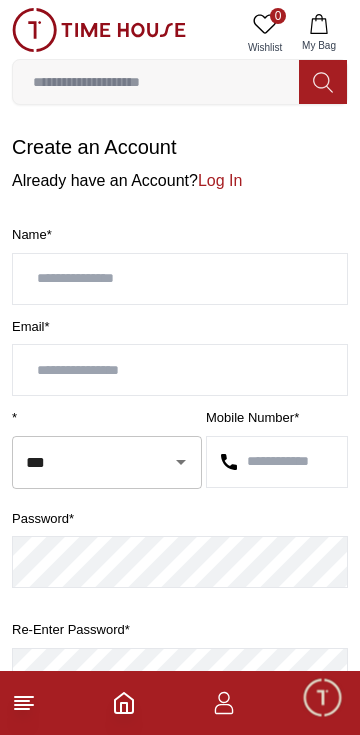 click at bounding box center (180, 279) 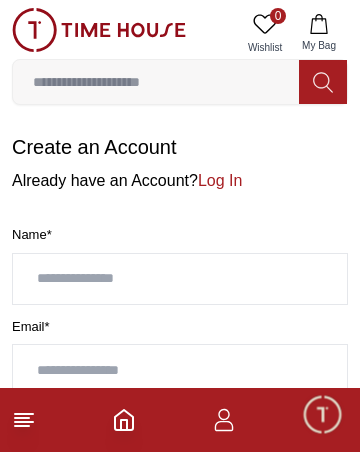 type on "**********" 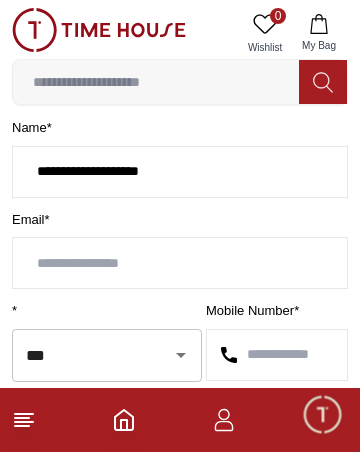 scroll, scrollTop: 110, scrollLeft: 0, axis: vertical 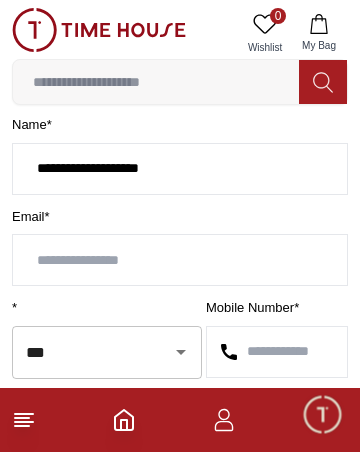 click at bounding box center [180, 260] 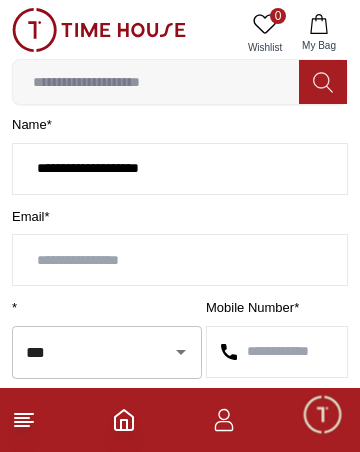 type on "**********" 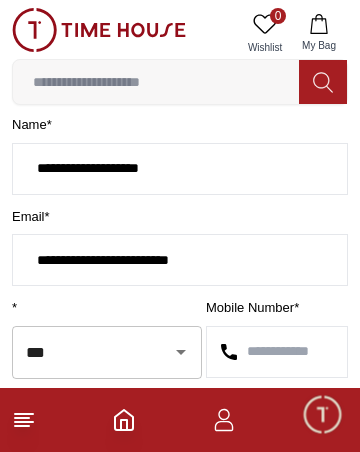 click on "***" at bounding box center (79, 352) 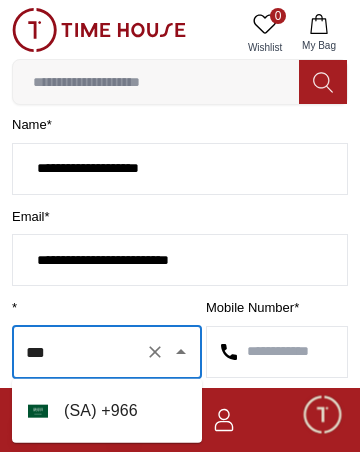 click on "( SA ) + [NUMBER]" at bounding box center [107, 411] 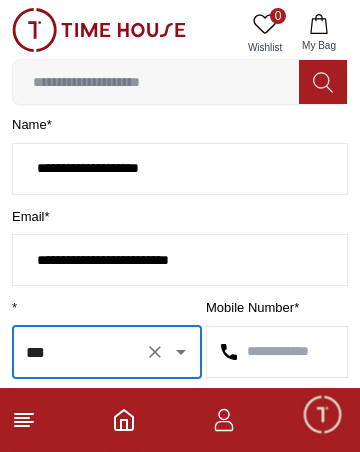 type on "***" 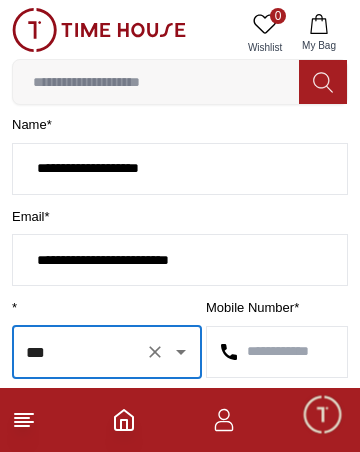 click at bounding box center (277, 352) 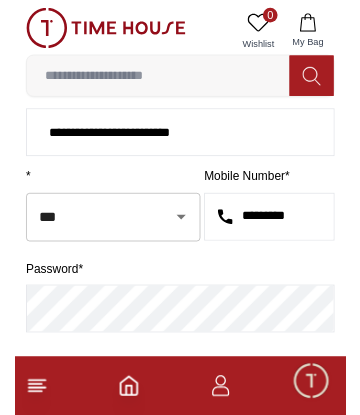 scroll, scrollTop: 237, scrollLeft: 0, axis: vertical 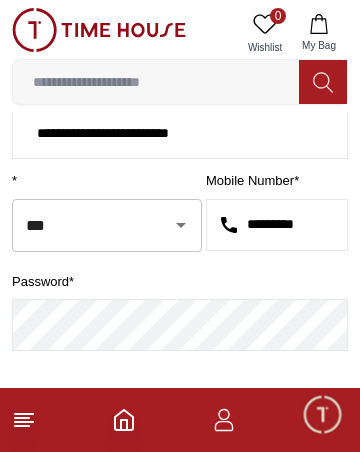 type on "*********" 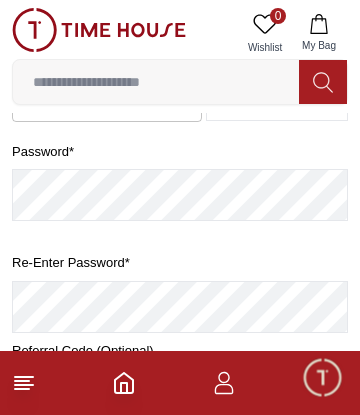 scroll, scrollTop: 370, scrollLeft: 0, axis: vertical 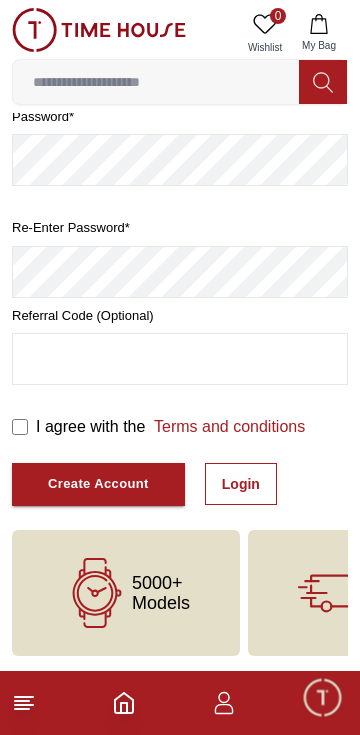 click on "Login" at bounding box center [241, 484] 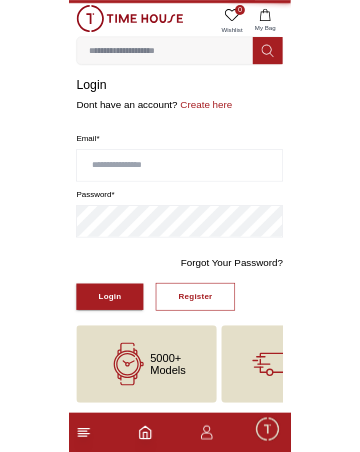 scroll, scrollTop: 0, scrollLeft: 0, axis: both 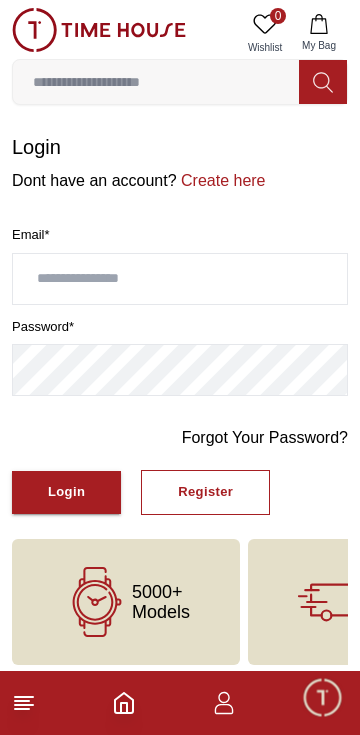 click at bounding box center (180, 279) 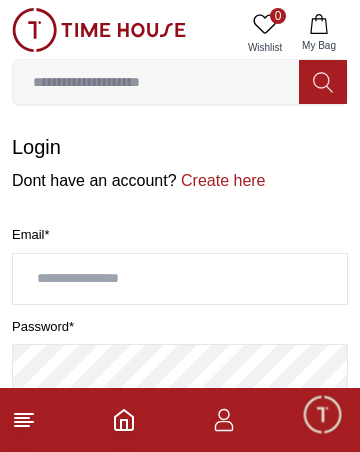 type on "**********" 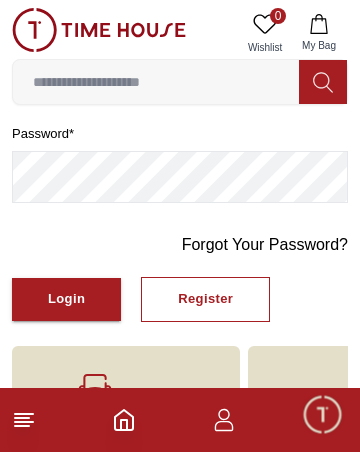 scroll, scrollTop: 194, scrollLeft: 0, axis: vertical 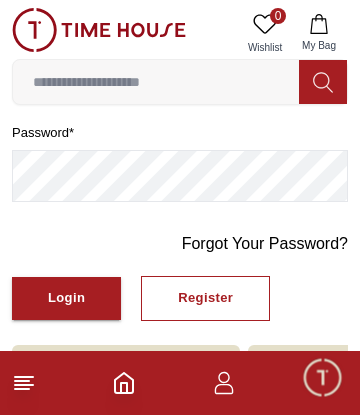 click on "Login" at bounding box center (66, 298) 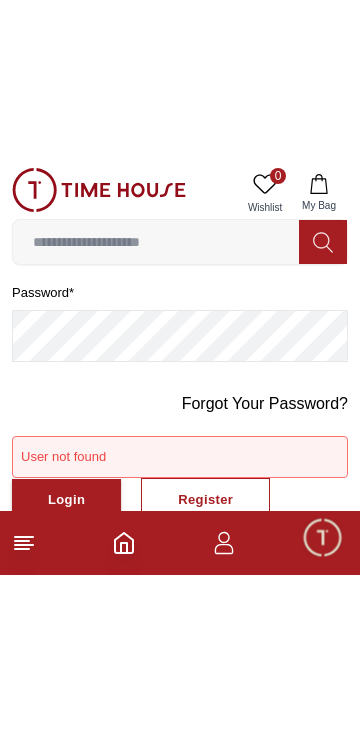 scroll, scrollTop: 51, scrollLeft: 0, axis: vertical 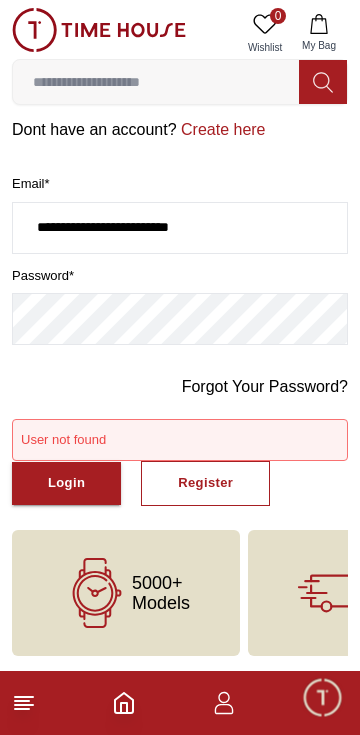 click on "Login" at bounding box center (66, 483) 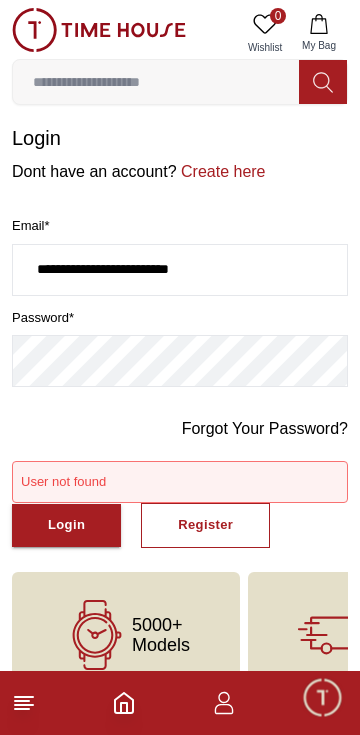 scroll, scrollTop: 51, scrollLeft: 0, axis: vertical 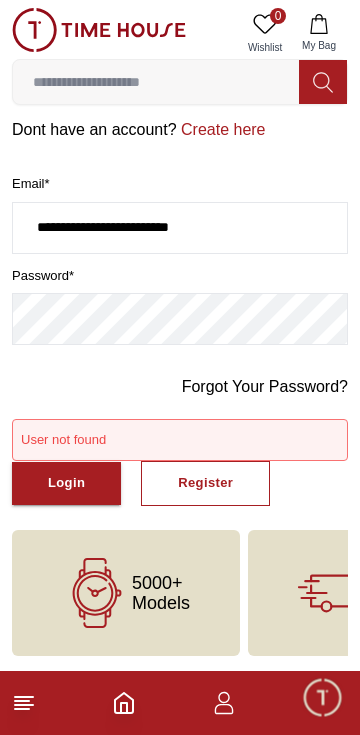 click on "Register" at bounding box center [205, 483] 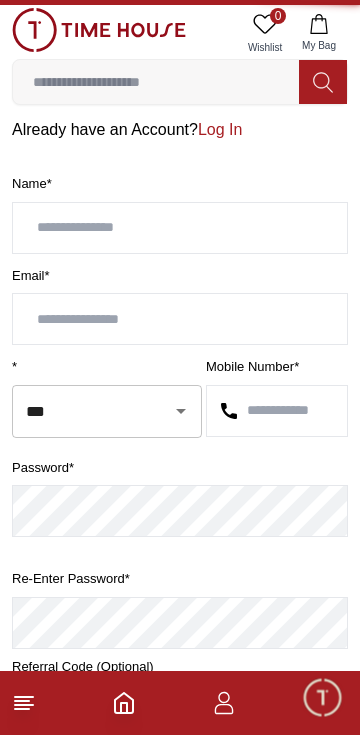 scroll, scrollTop: 0, scrollLeft: 0, axis: both 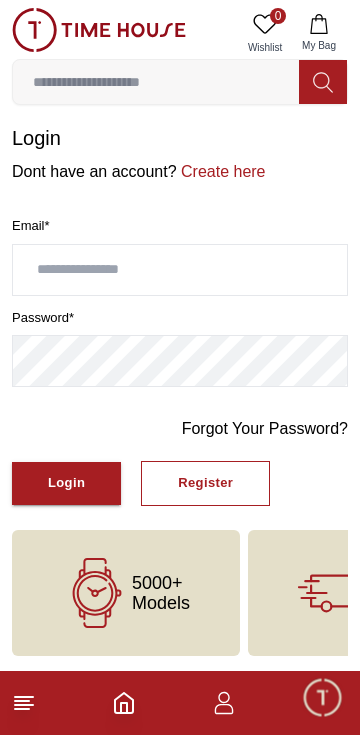 click 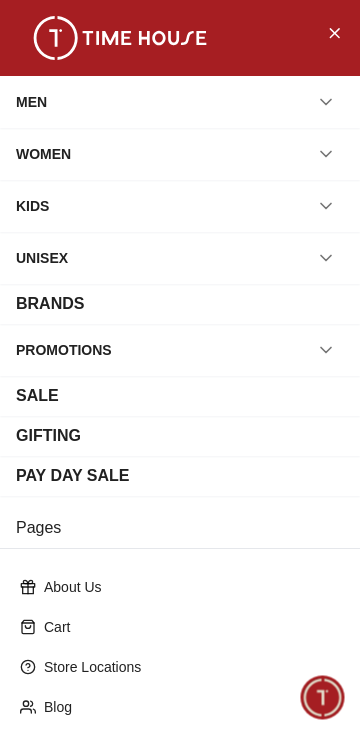 scroll, scrollTop: 402, scrollLeft: 0, axis: vertical 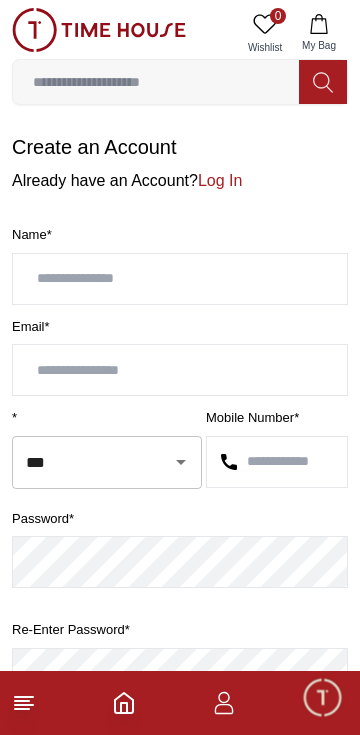 click 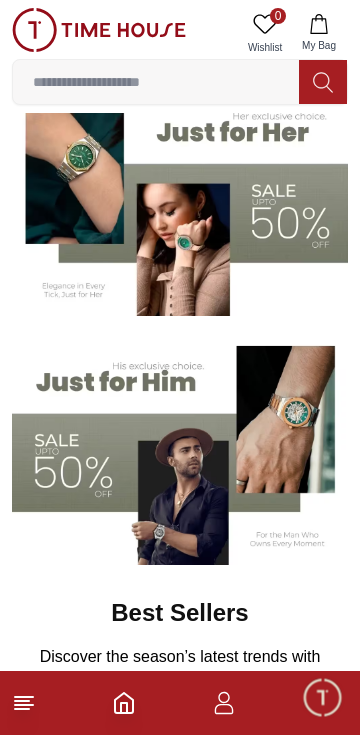 scroll, scrollTop: 181, scrollLeft: 0, axis: vertical 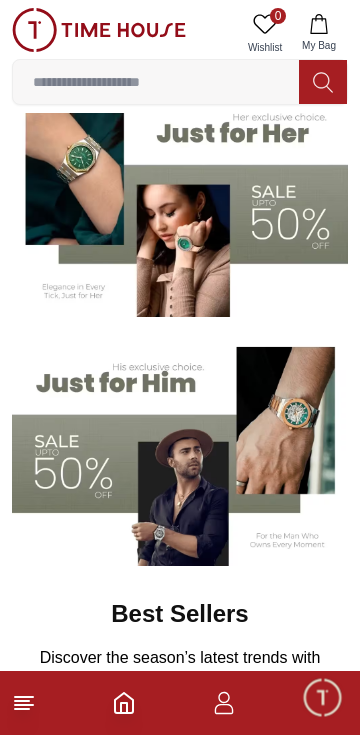 click at bounding box center (180, 450) 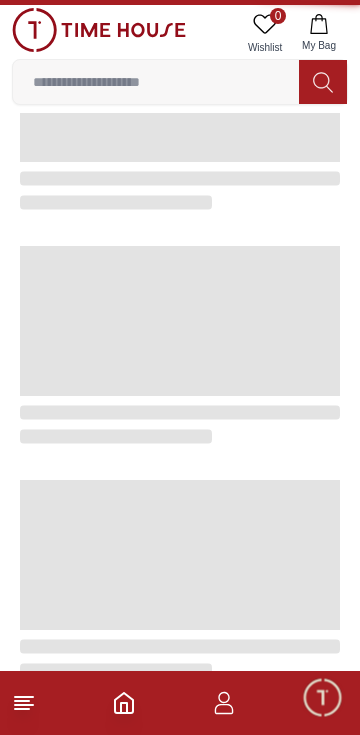 scroll, scrollTop: 0, scrollLeft: 0, axis: both 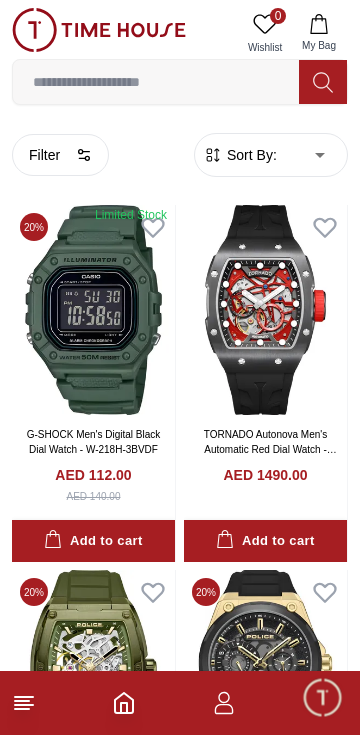 click on "Filter" at bounding box center (60, 155) 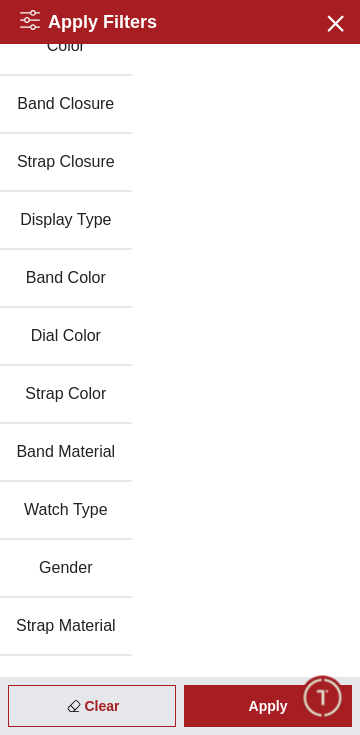 scroll, scrollTop: 138, scrollLeft: 0, axis: vertical 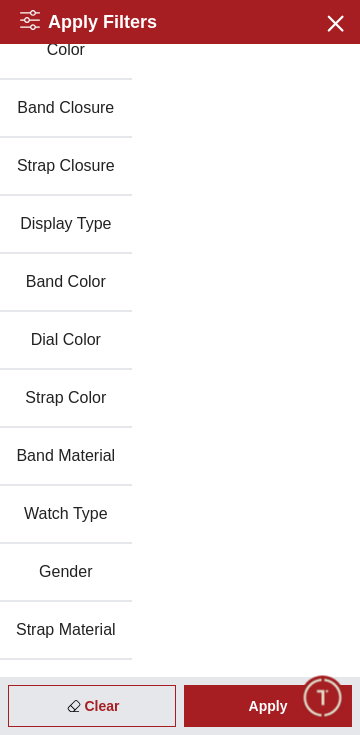 click on "Watch Type" at bounding box center [66, 515] 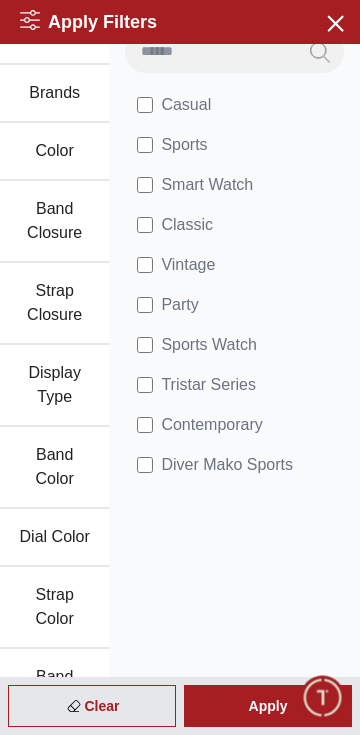 scroll, scrollTop: 0, scrollLeft: 0, axis: both 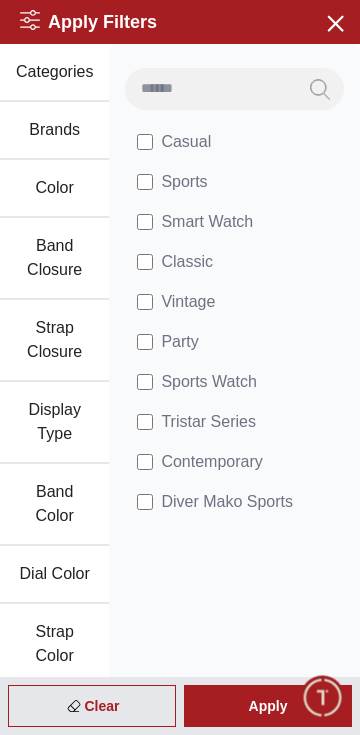 click on "Brands" at bounding box center (54, 131) 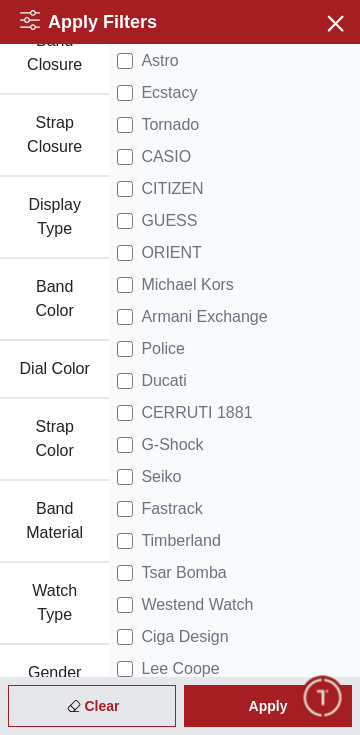 scroll, scrollTop: 0, scrollLeft: 0, axis: both 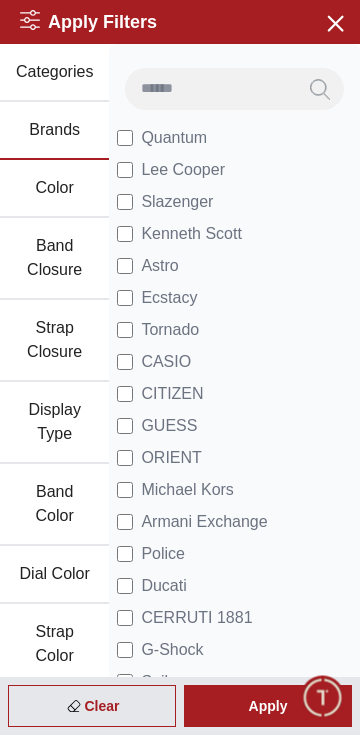 click on "Apply" at bounding box center [268, 706] 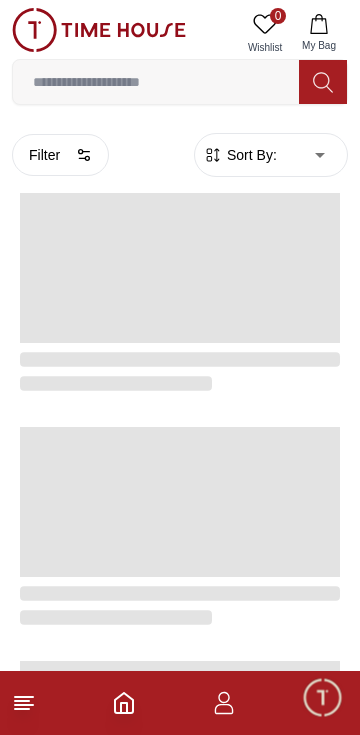 click on "00% Genuine products with International Warranty Shop From UAE | العربية | Currency    | 0 Wishlist My Bag tornado tsar bomba Trending Searches 1200 Police Casio Women 2100 Lee cooper Beverly hills Watch Seiko Beverly Top Brands Quantum Carlton Astro CITIZEN Help Our Stores My Account 0 Wishlist My Bag Home Filter By Clear Color Black Green Blue Red Dark Blue Silver Silver / Black Orange Rose Gold Grey White White / Rose Gold Silver / Silver Dark Blue / Silver Silver / Gold Silver / Rose Gold Black / Black Black / Silver Black / Rose Gold Gold Yellow Brown White / Silver Light Blue Black /Rose Gold Black /Grey Black /Red Black /Black Black / Rose Gold / Black Rose Gold / Black Rose Gold / Black / Black Pink Green /Silver Purple Silver Silver Silver / Blue Green / Green Blue / Black Blue / Blue Titanum Navy Blue Military Green Blue / Silver Champagne White / Gold White / Gold Black Ivory Green / Silver Blue Army Green Camouflage Silver / White / Rose Gold Black / Blue MOP White 10" at bounding box center [180, 2065] 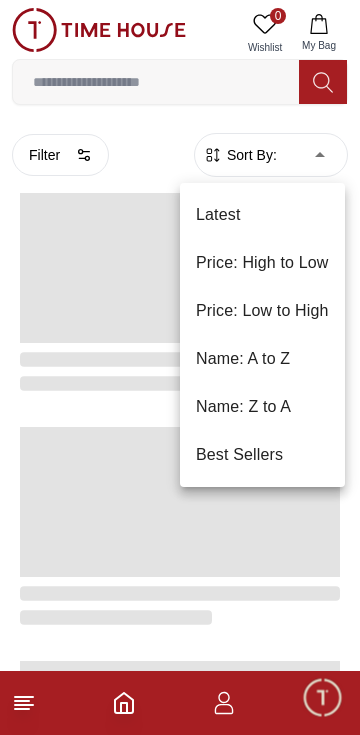 click on "Price: Low to High" at bounding box center [262, 311] 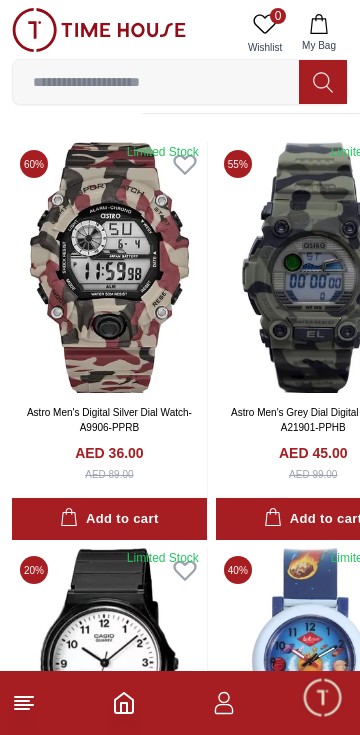 scroll, scrollTop: 0, scrollLeft: 0, axis: both 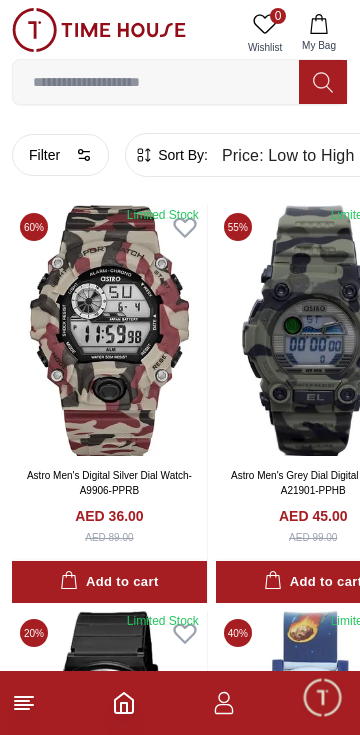 click on "00% Genuine products with International Warranty Shop From UAE | العربية | Currency    | 0 Wishlist My Bag tornado tsar bomba Trending Searches 1200 Police Casio Women 2100 Lee cooper Beverly hills Watch Seiko Beverly Top Brands Quantum Carlton Astro CITIZEN Help Our Stores My Account 0 Wishlist My Bag Home Filter By Clear Brands Quantum Lee Cooper Slazenger Kenneth Scott Astro Tornado CASIO CITIZEN GUESS ORIENT Police Ducati CERRUTI 1881 G-Shock Tsar Bomba Ciga Design Color Black Green Blue Red Dark Blue Silver Silver / Black Orange Rose Gold Grey White White / Rose Gold Silver / Silver Dark Blue / Silver Silver / Gold Silver / Rose Gold Black / Black Black / Silver Black / Rose Gold Gold Yellow Brown White / Silver Light Blue Black /Rose Gold Black /Grey Black /Red Black /Black Black / Rose Gold / Black Rose Gold / Black Rose Gold / Black / Black Pink Green /Silver Purple Silver Silver Silver / Blue Green / Green Blue / Black Blue / Blue Titanum Navy Blue Military Green Champagne" at bounding box center [180, 2231] 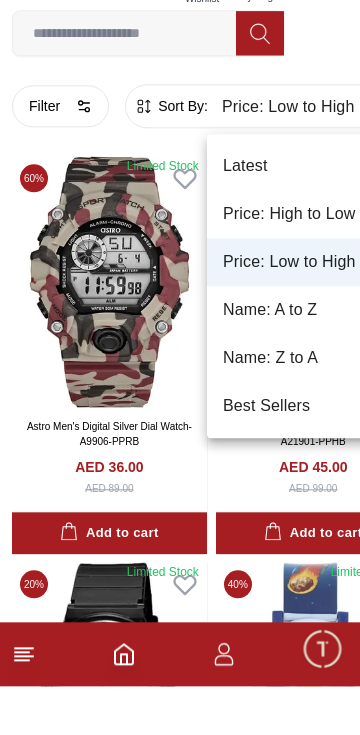 click on "Latest" at bounding box center [304, 215] 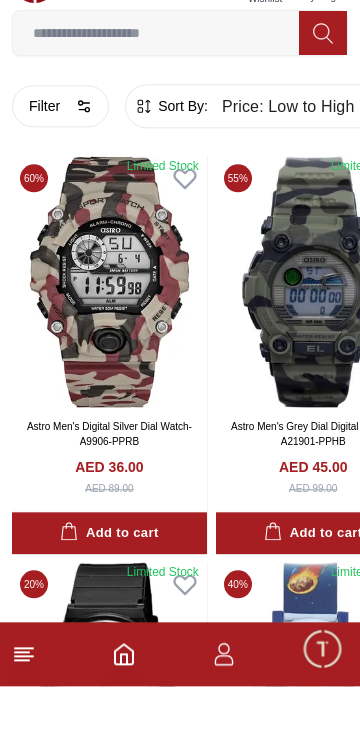 type on "*" 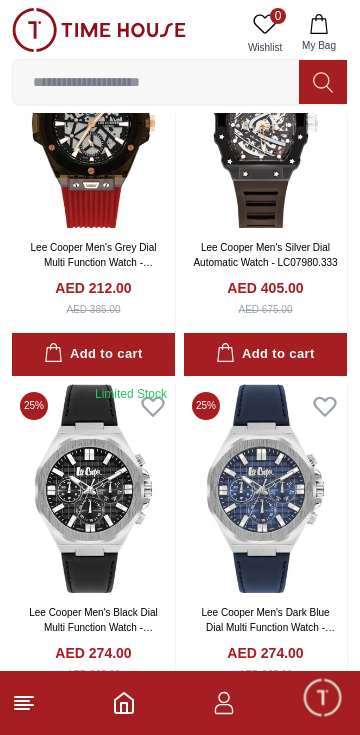 scroll, scrollTop: 2754, scrollLeft: 0, axis: vertical 